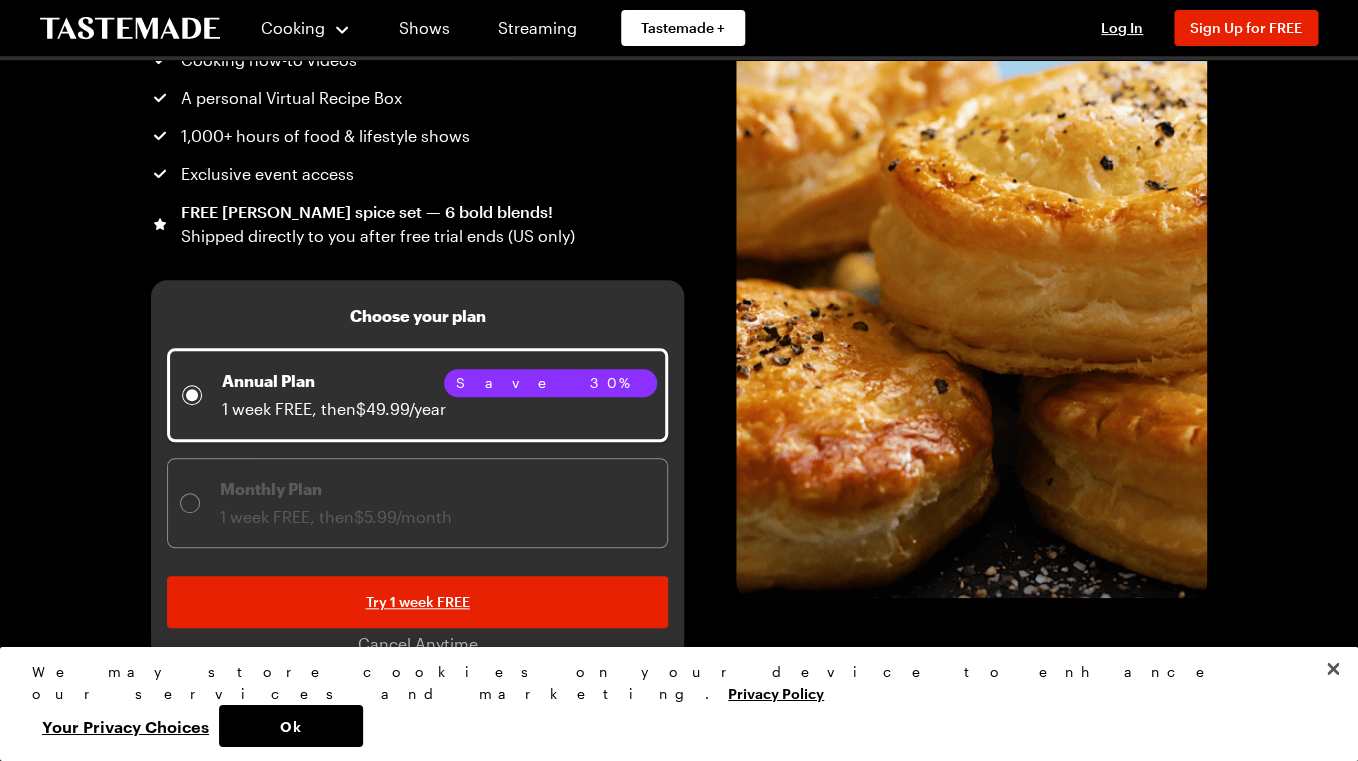 scroll, scrollTop: 260, scrollLeft: 0, axis: vertical 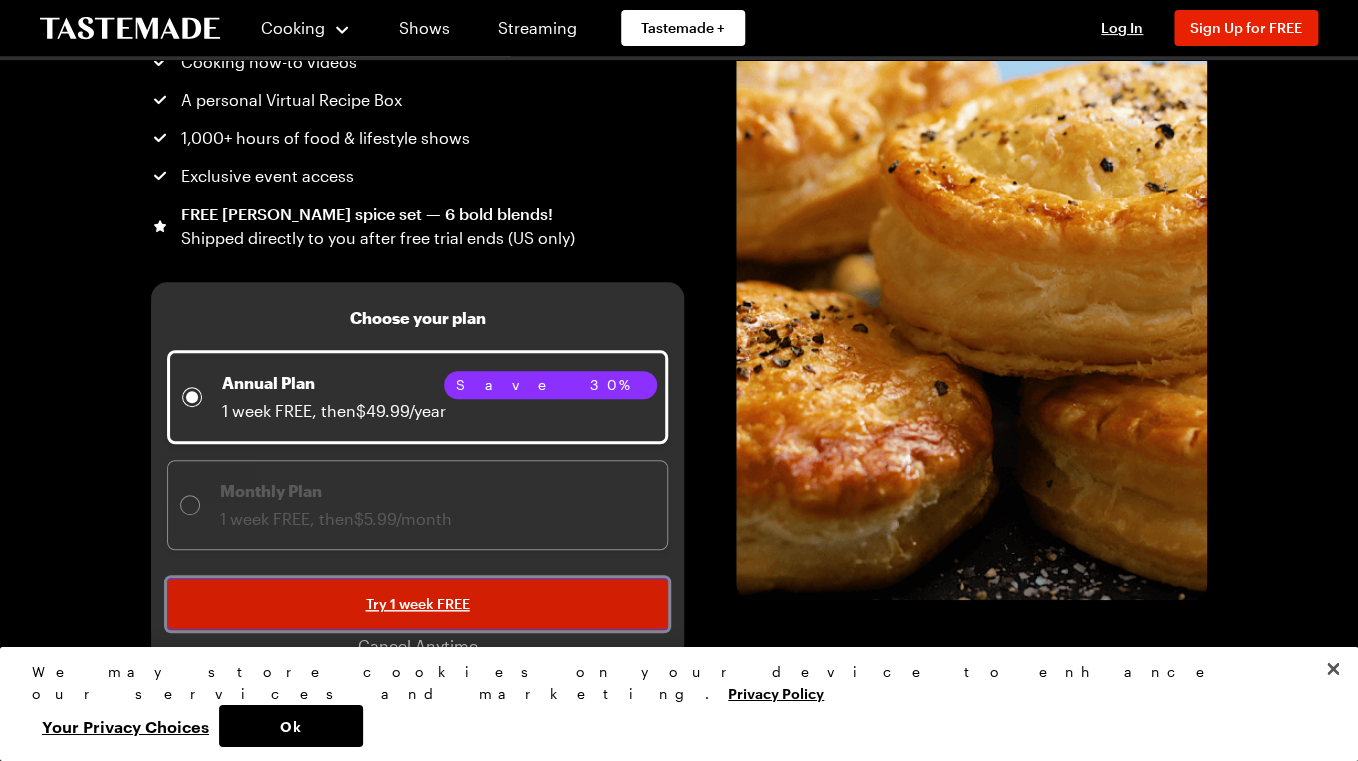 click on "Try 1 week FREE" at bounding box center (417, 604) 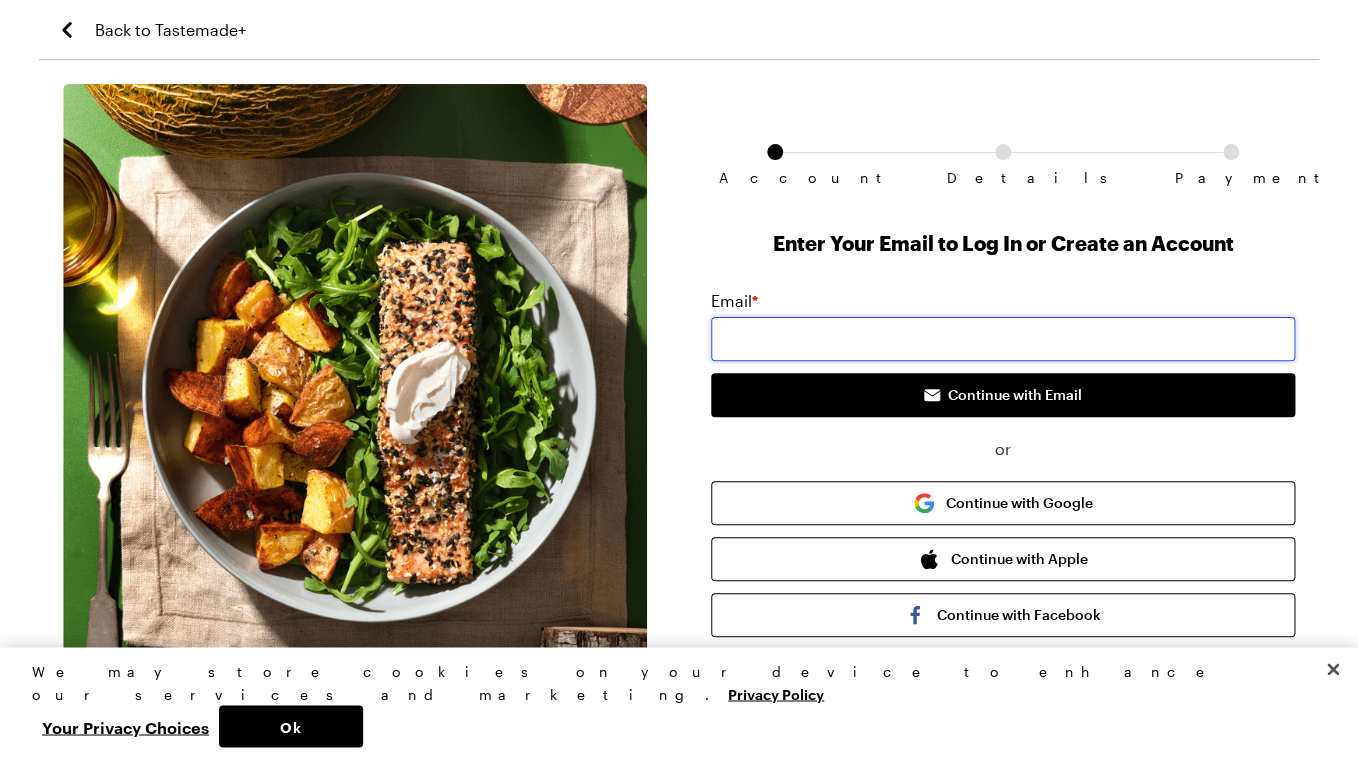 click at bounding box center (1003, 339) 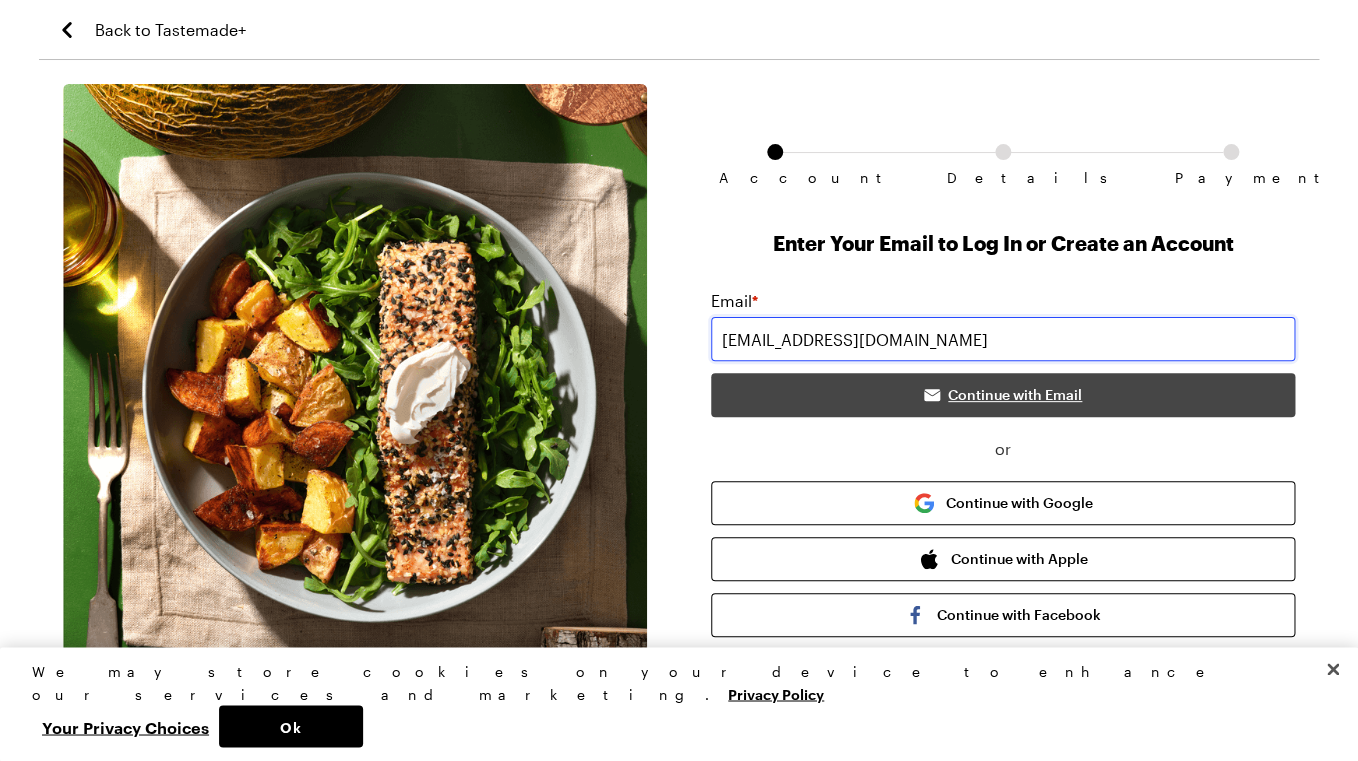 type on "[EMAIL_ADDRESS][DOMAIN_NAME]" 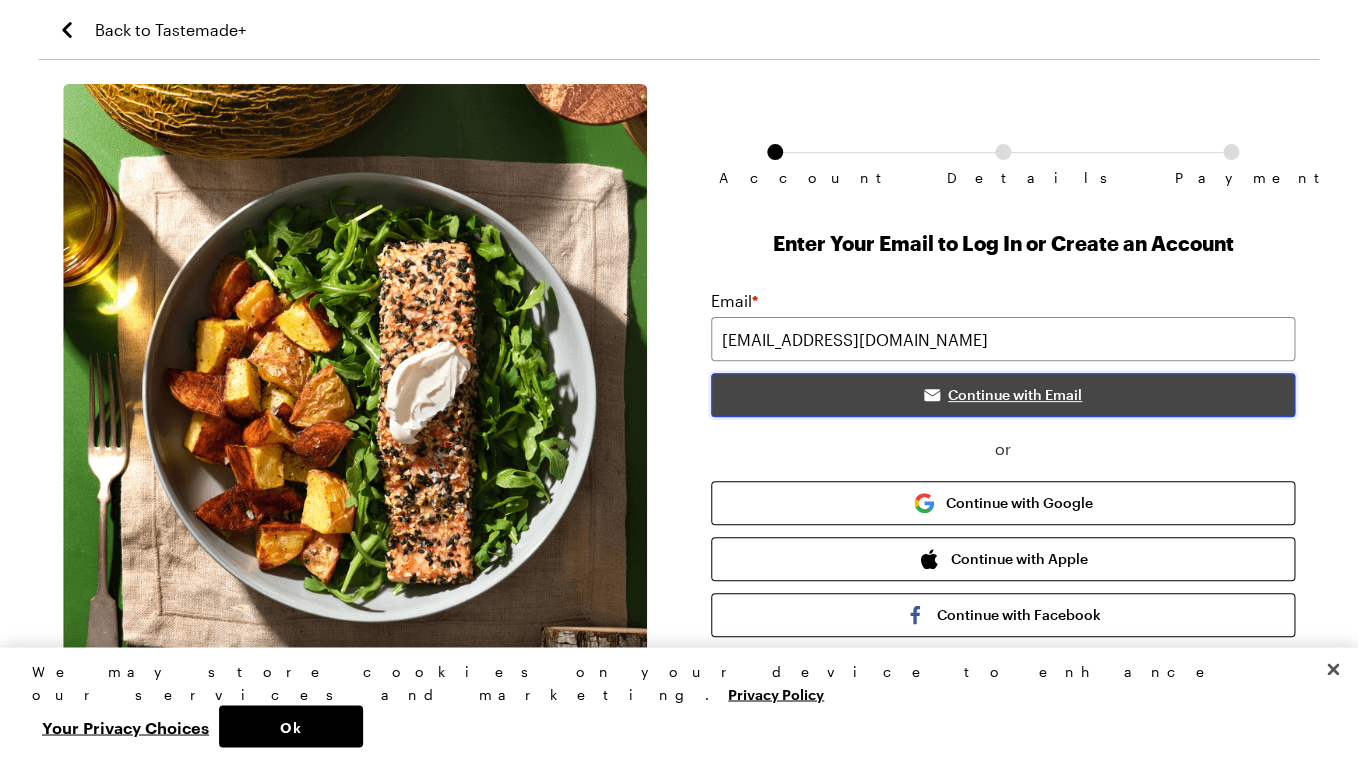 click on "Continue with Email" at bounding box center (1015, 395) 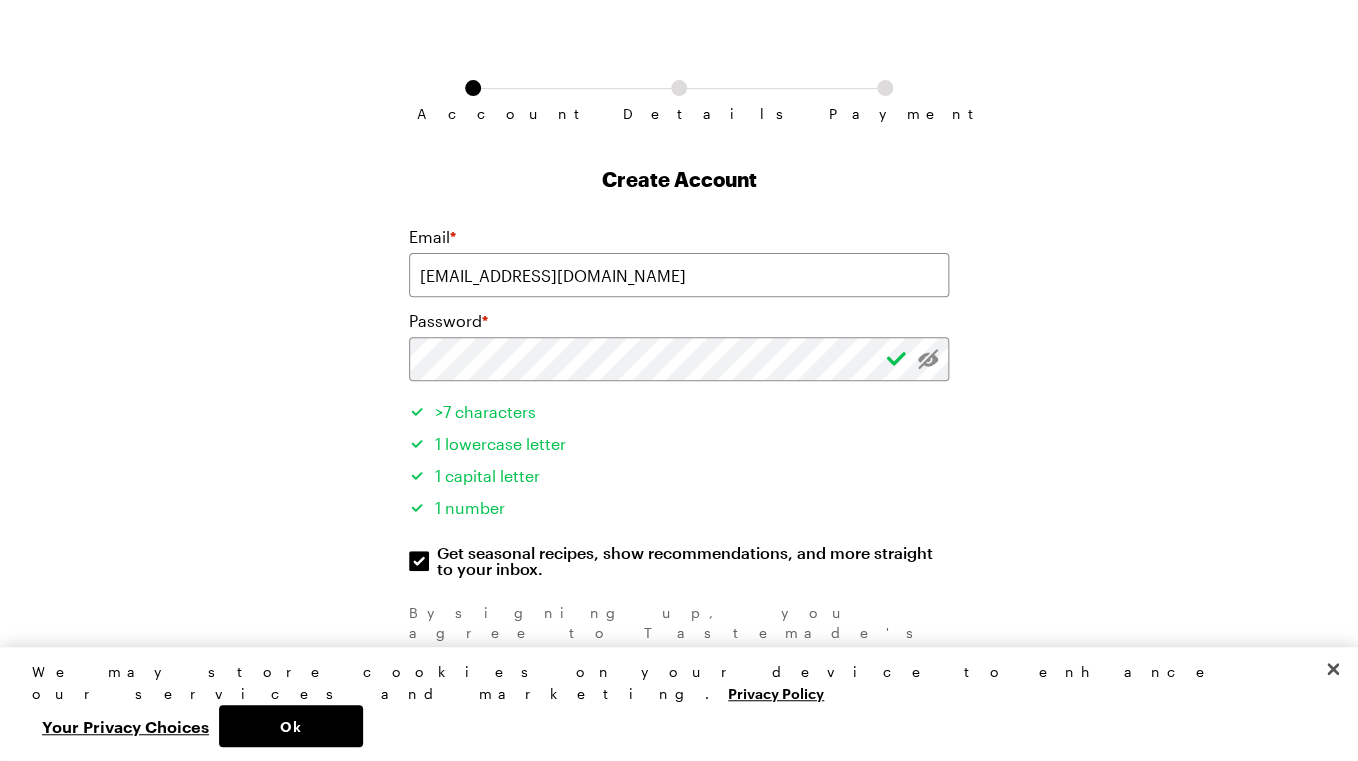 scroll, scrollTop: 75, scrollLeft: 0, axis: vertical 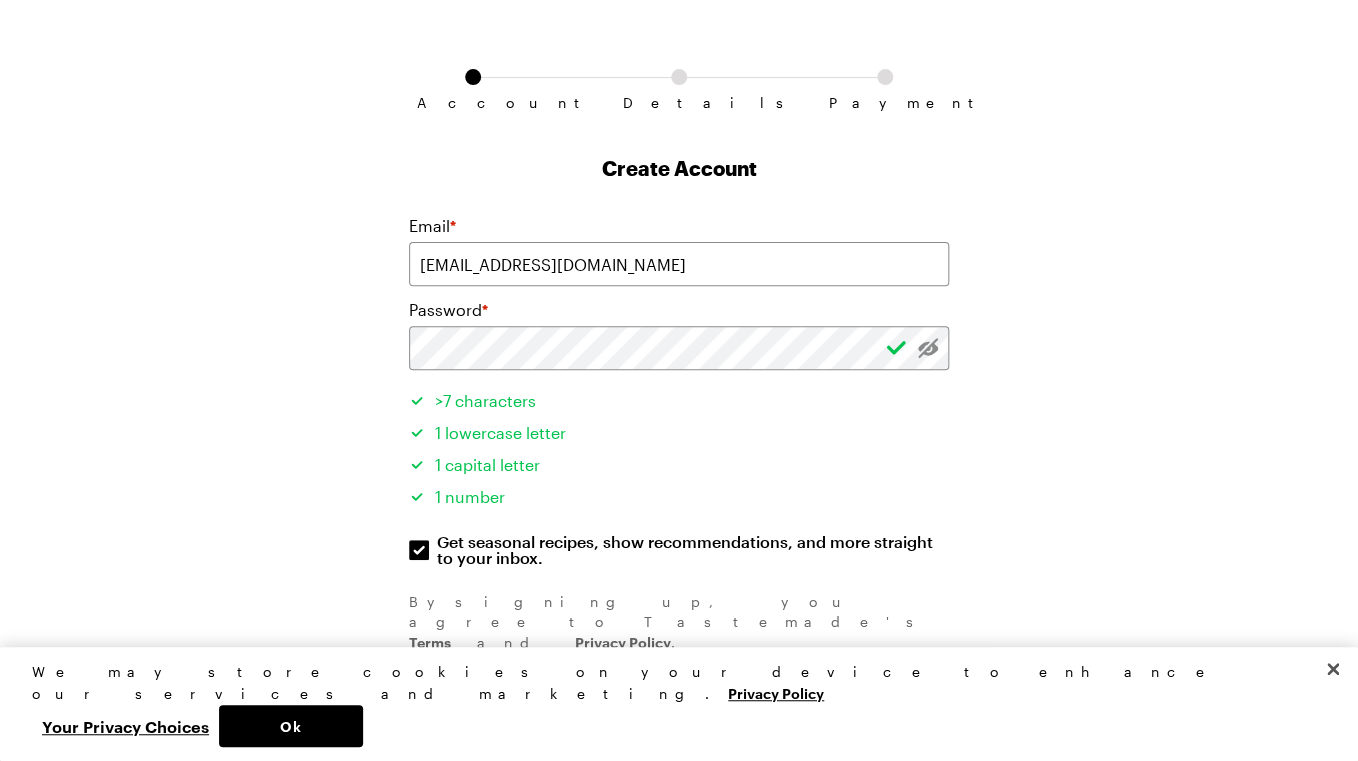 click on "Create Account" at bounding box center (679, 679) 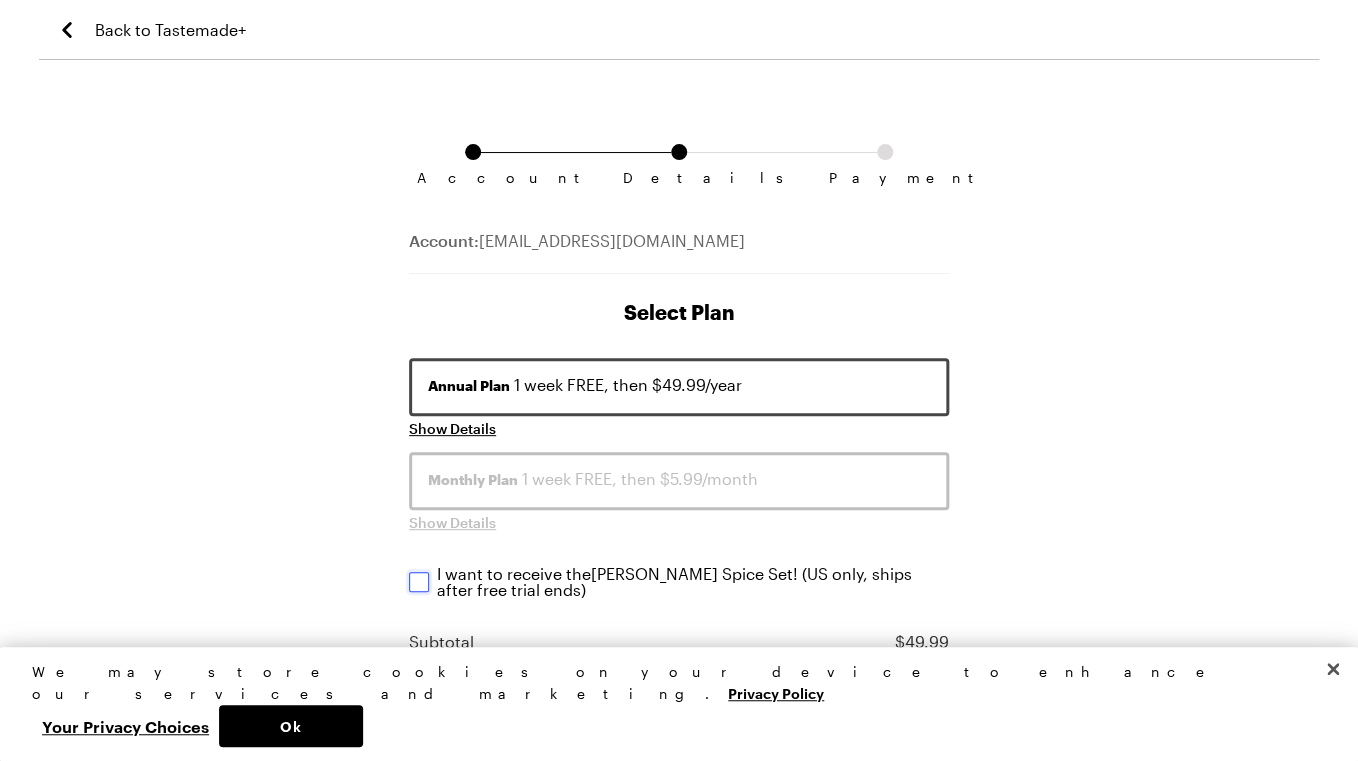 click on "I want to receive the  [PERSON_NAME] Spice Set ! (US only, ships after free trial ends) I want to receive the  [PERSON_NAME] Spice Set ! (US only, ships after free trial ends)" at bounding box center [419, 582] 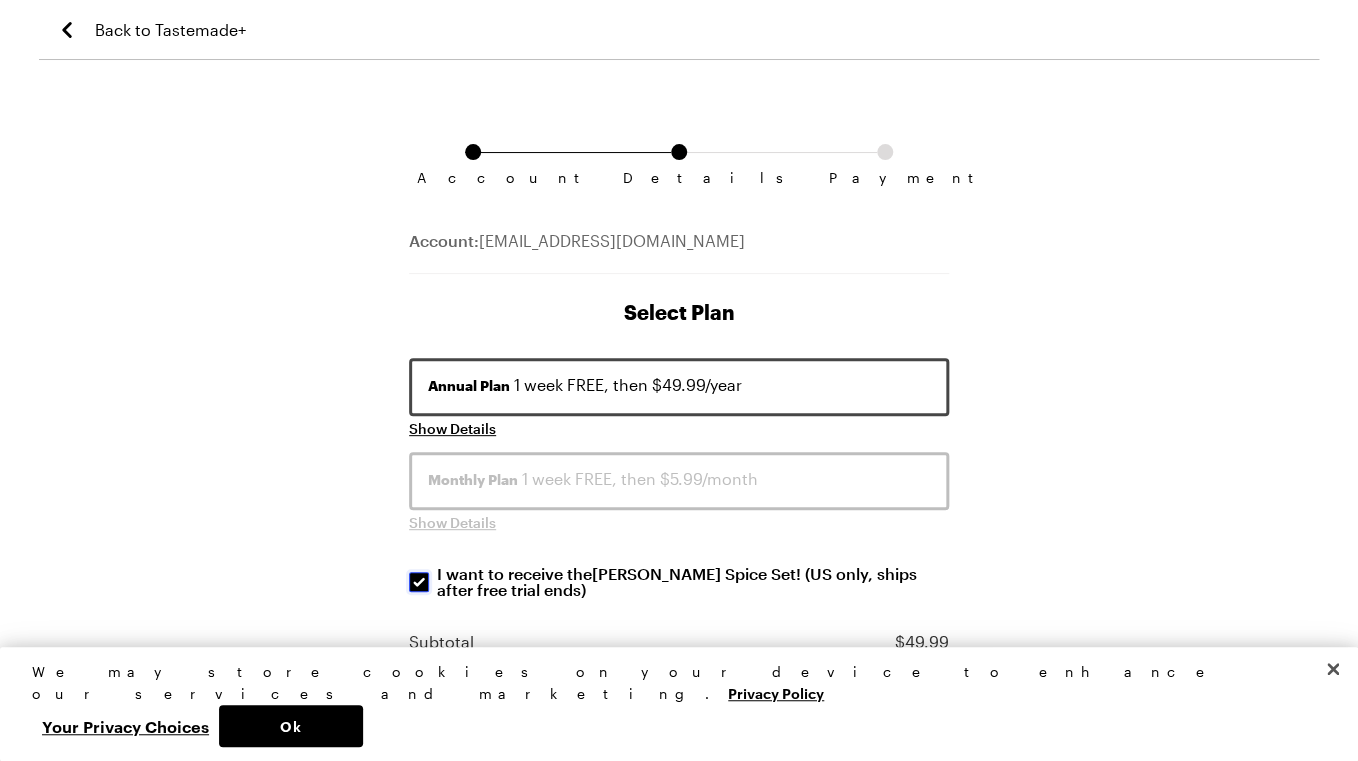 checkbox on "true" 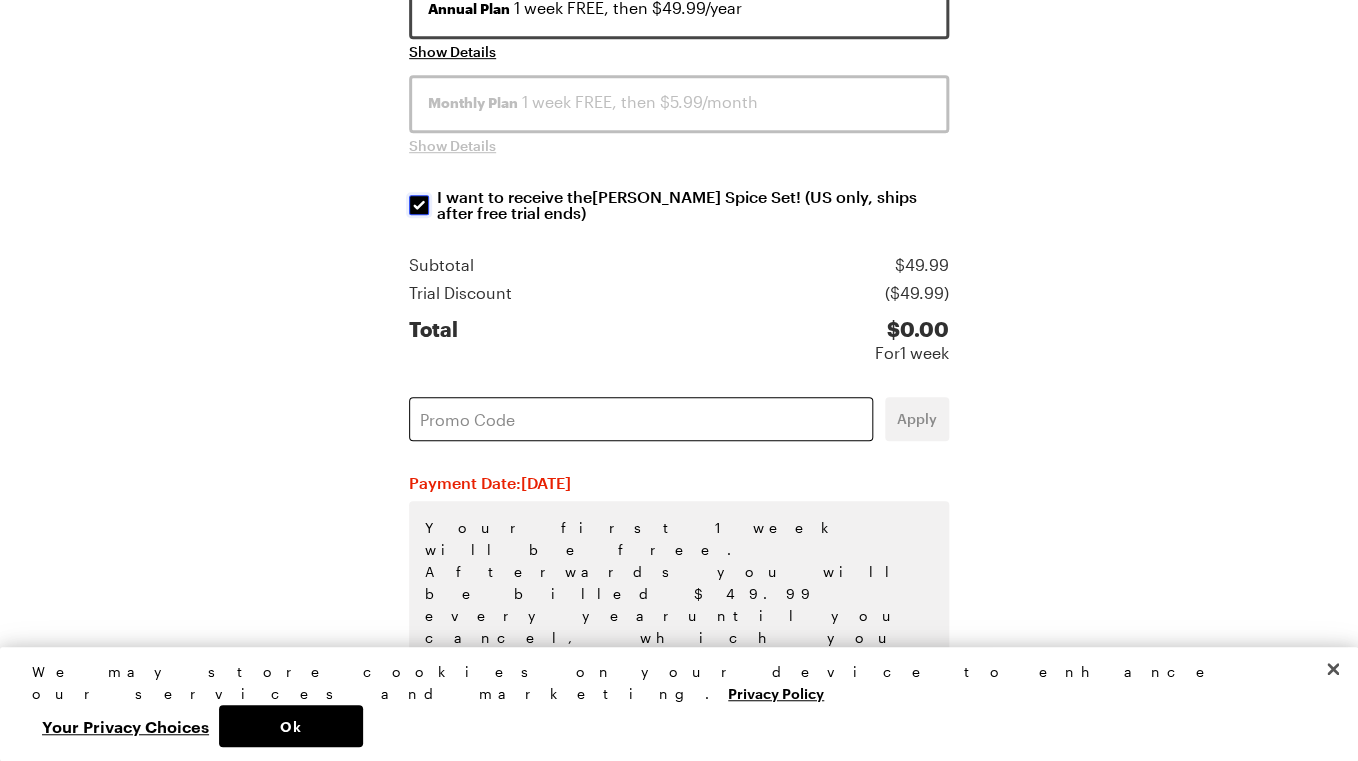 scroll, scrollTop: 388, scrollLeft: 0, axis: vertical 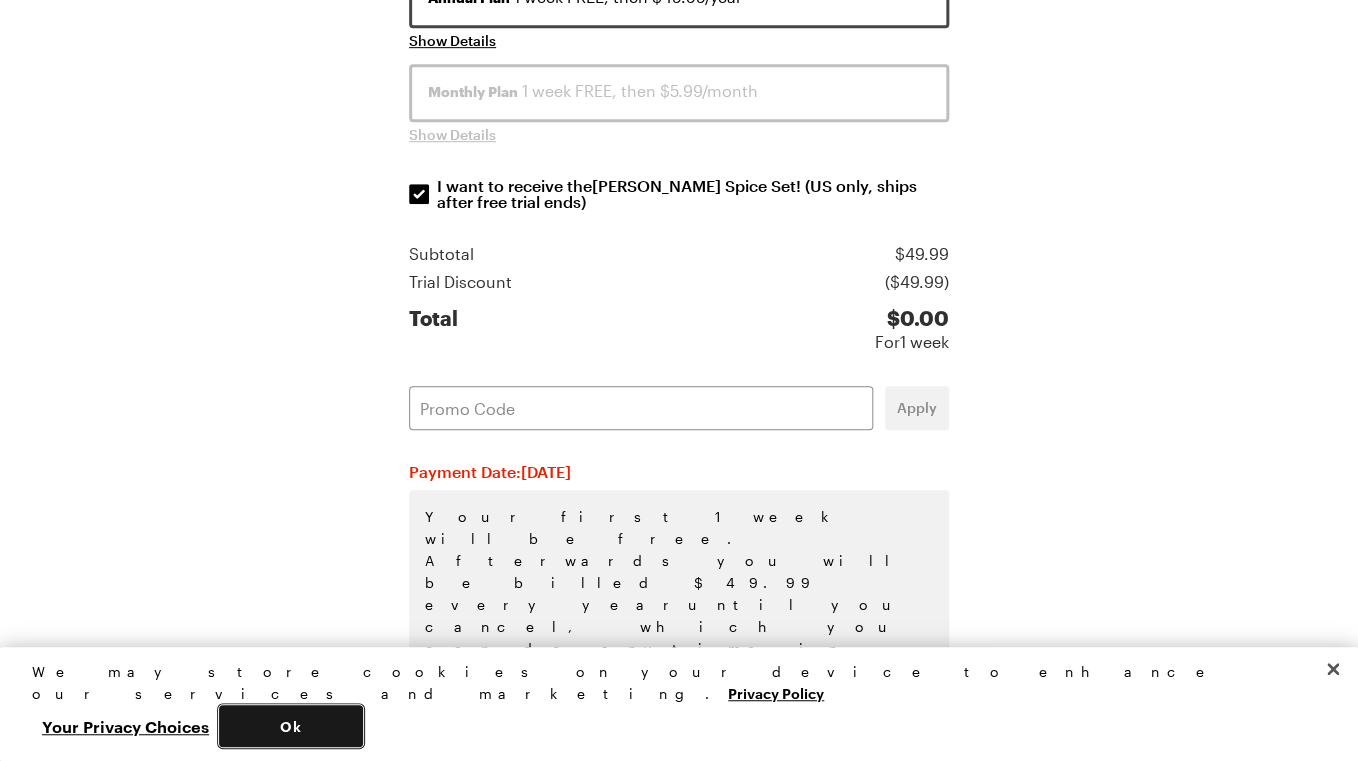 click on "Ok" at bounding box center [291, 726] 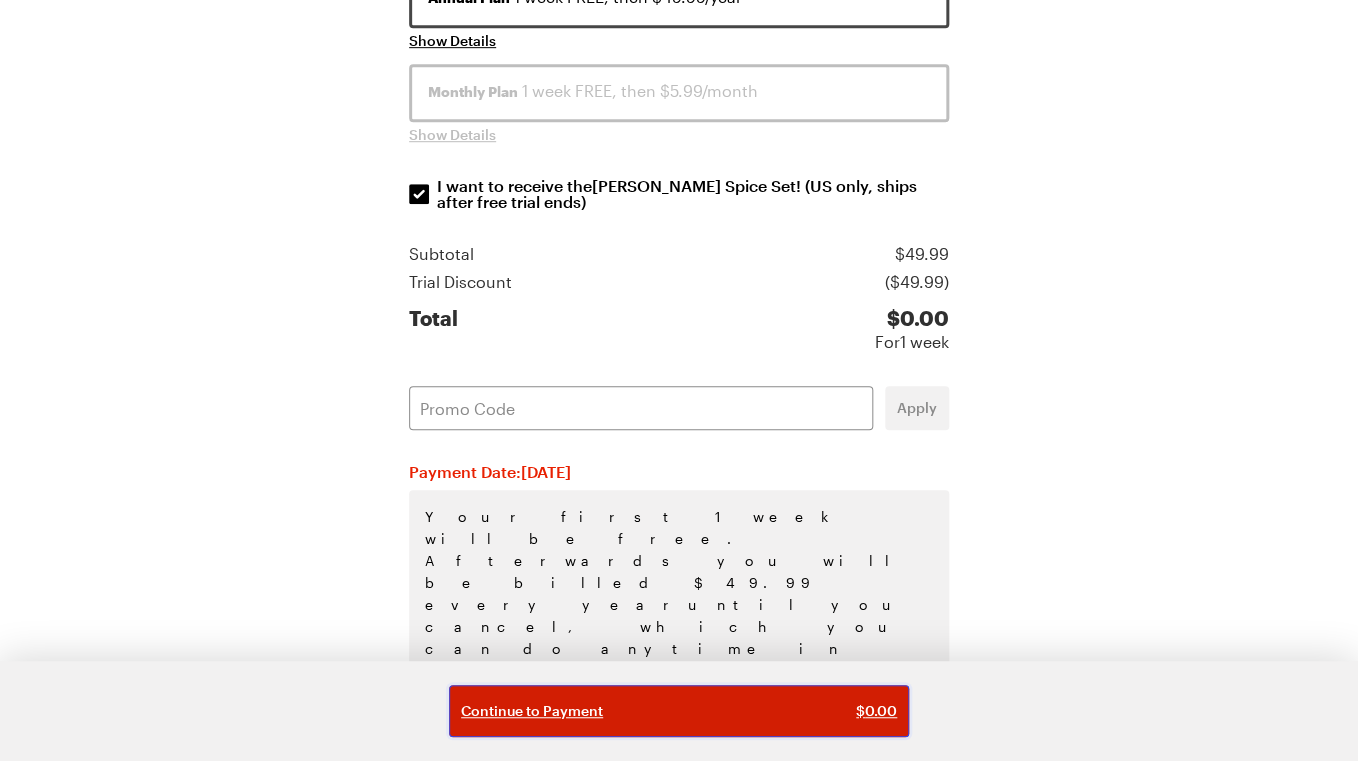 click on "Continue to Payment $ 0.00" at bounding box center (679, 711) 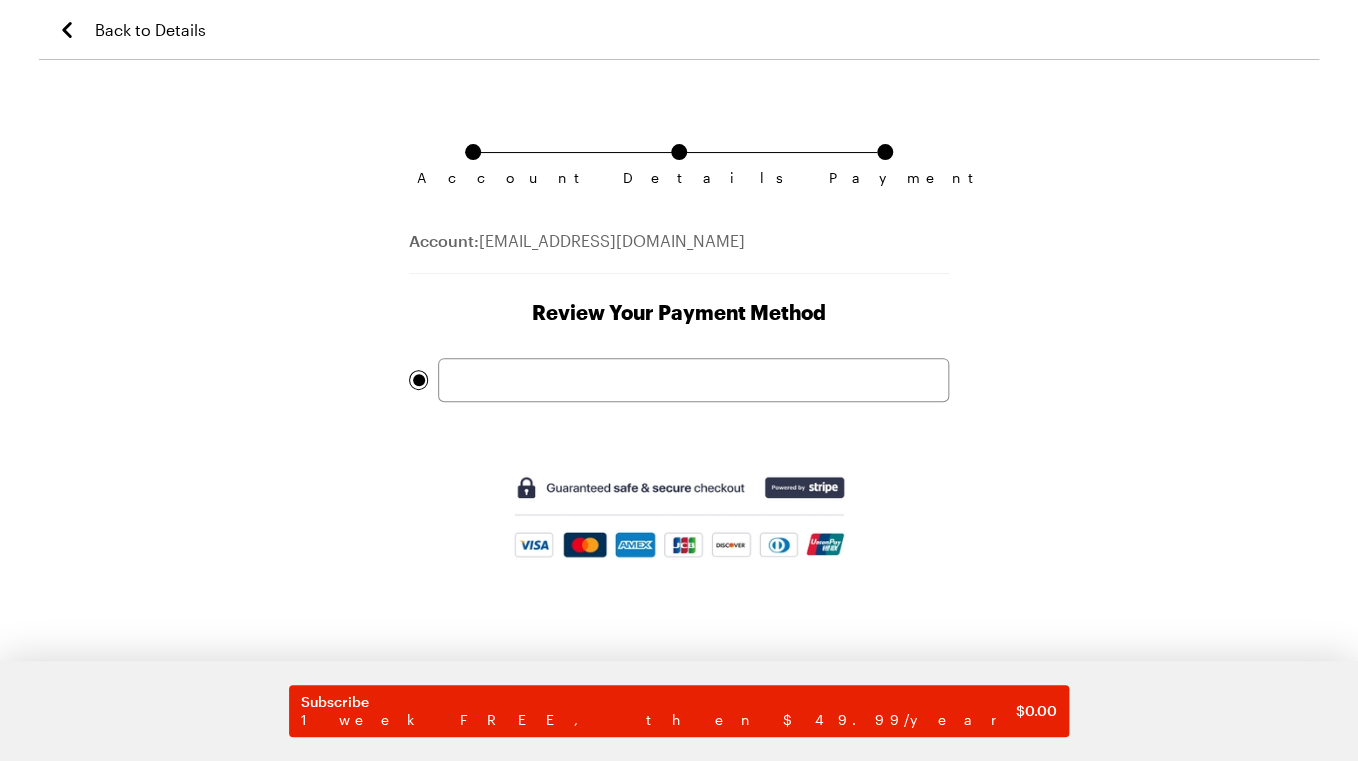 scroll, scrollTop: 0, scrollLeft: 0, axis: both 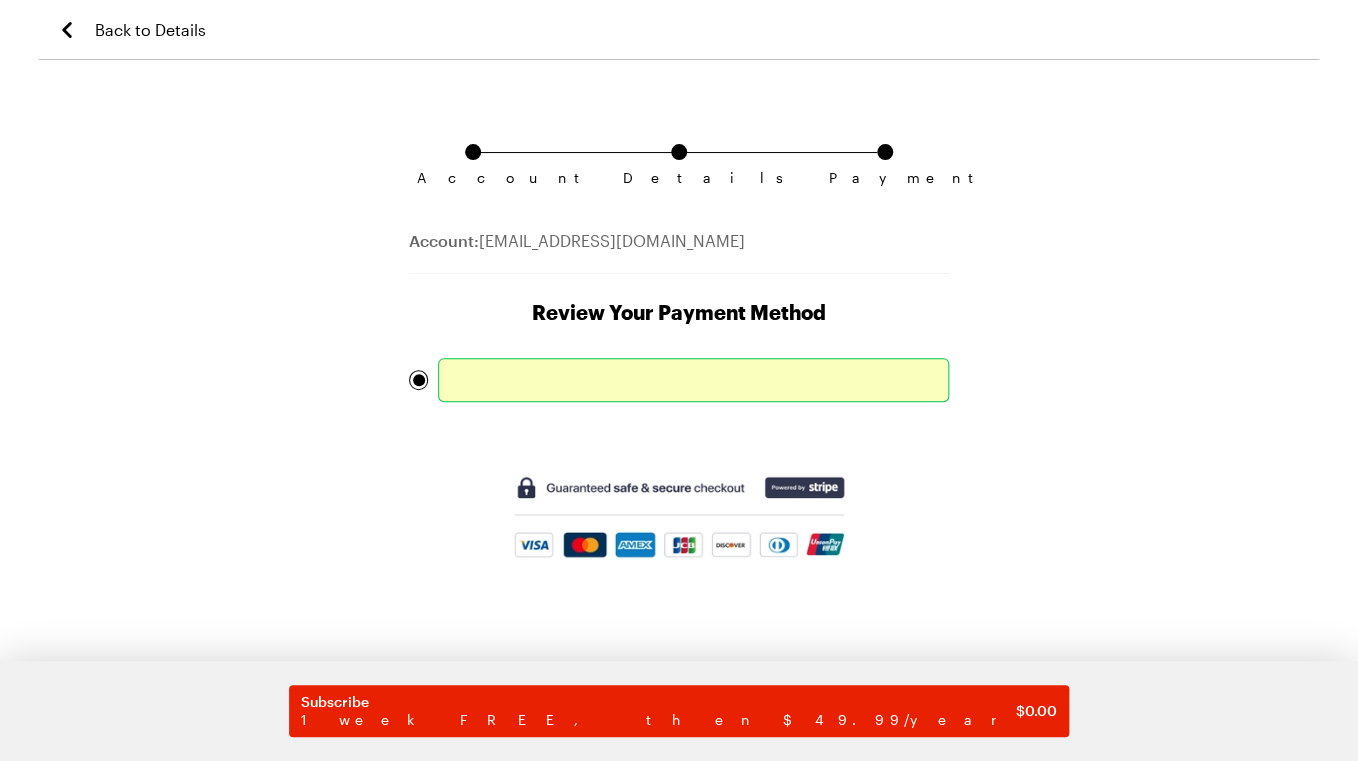 click on "Subscribe 1 week FREE, then $49.99/year $ 0.00" at bounding box center (679, 473) 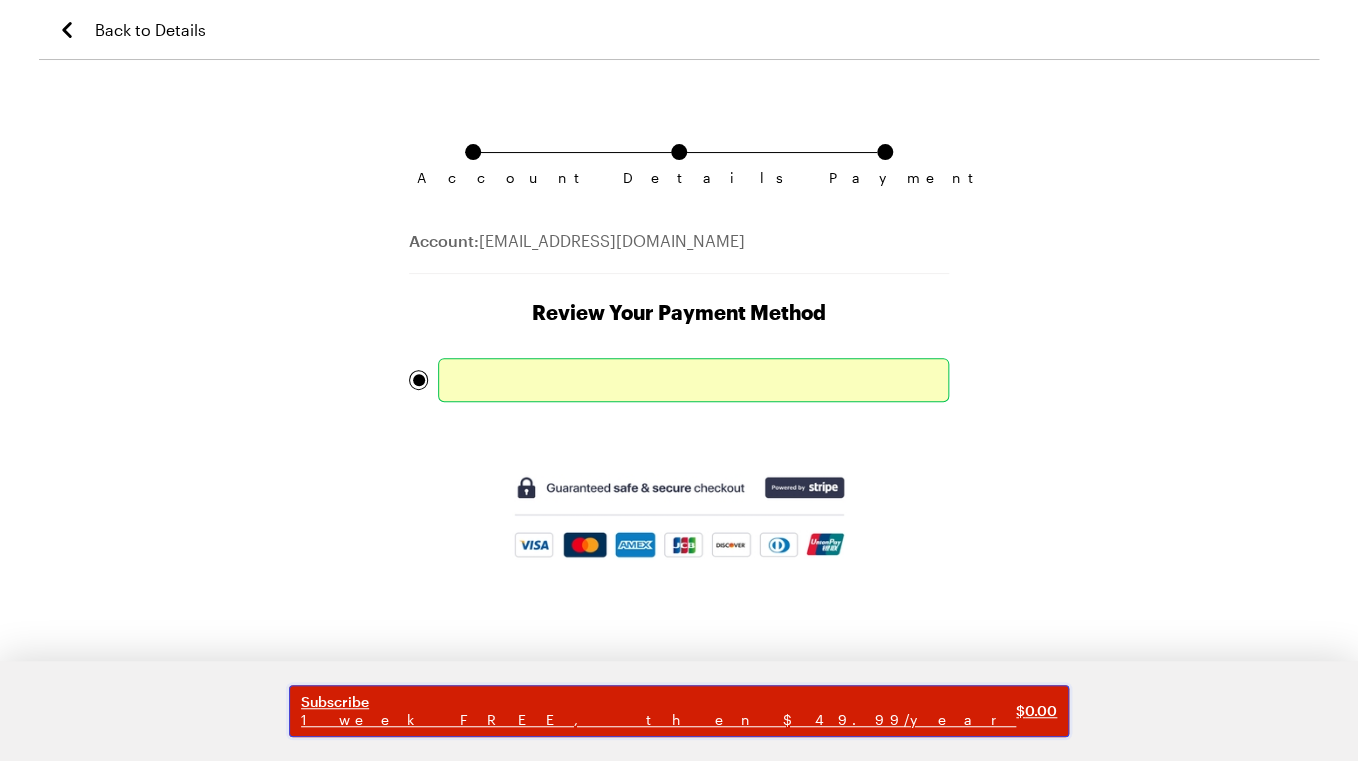 click on "Subscribe" at bounding box center (658, 702) 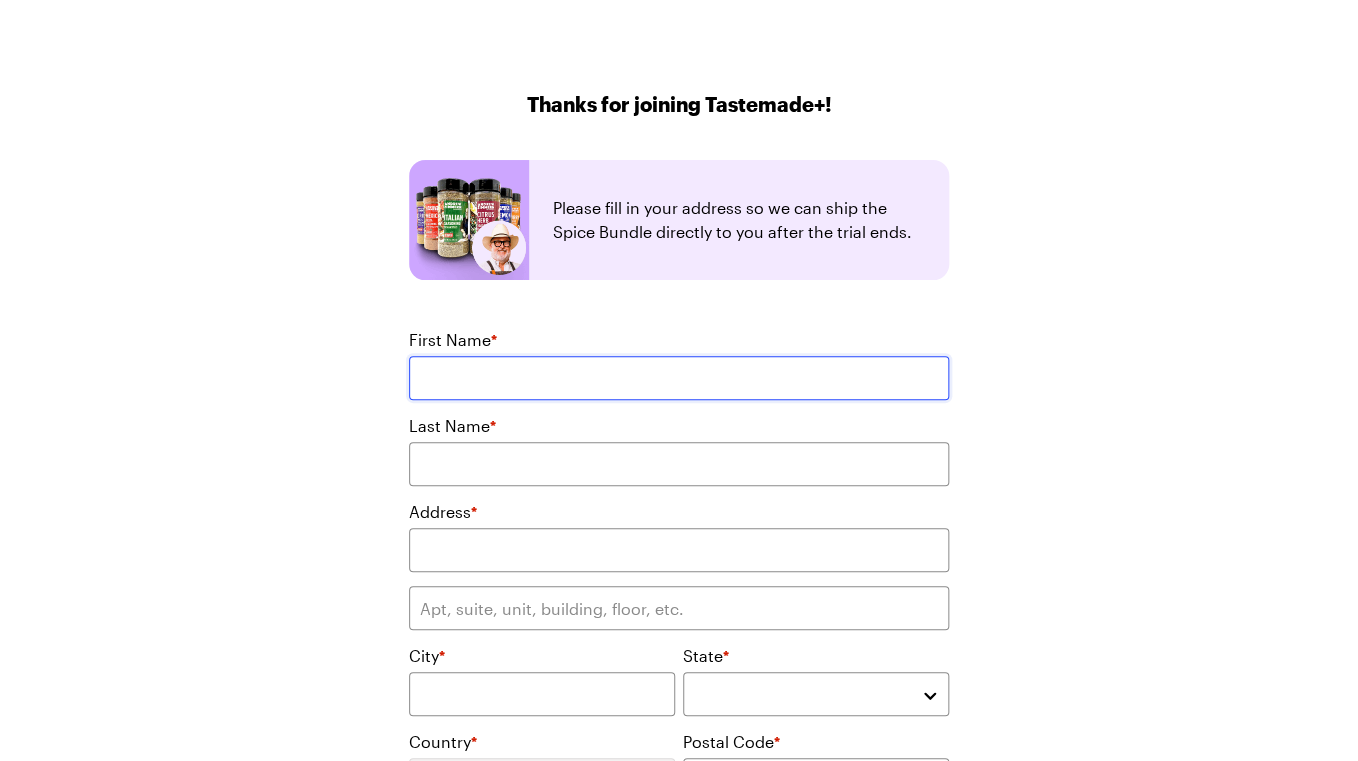 click on "First Name  *" at bounding box center [679, 378] 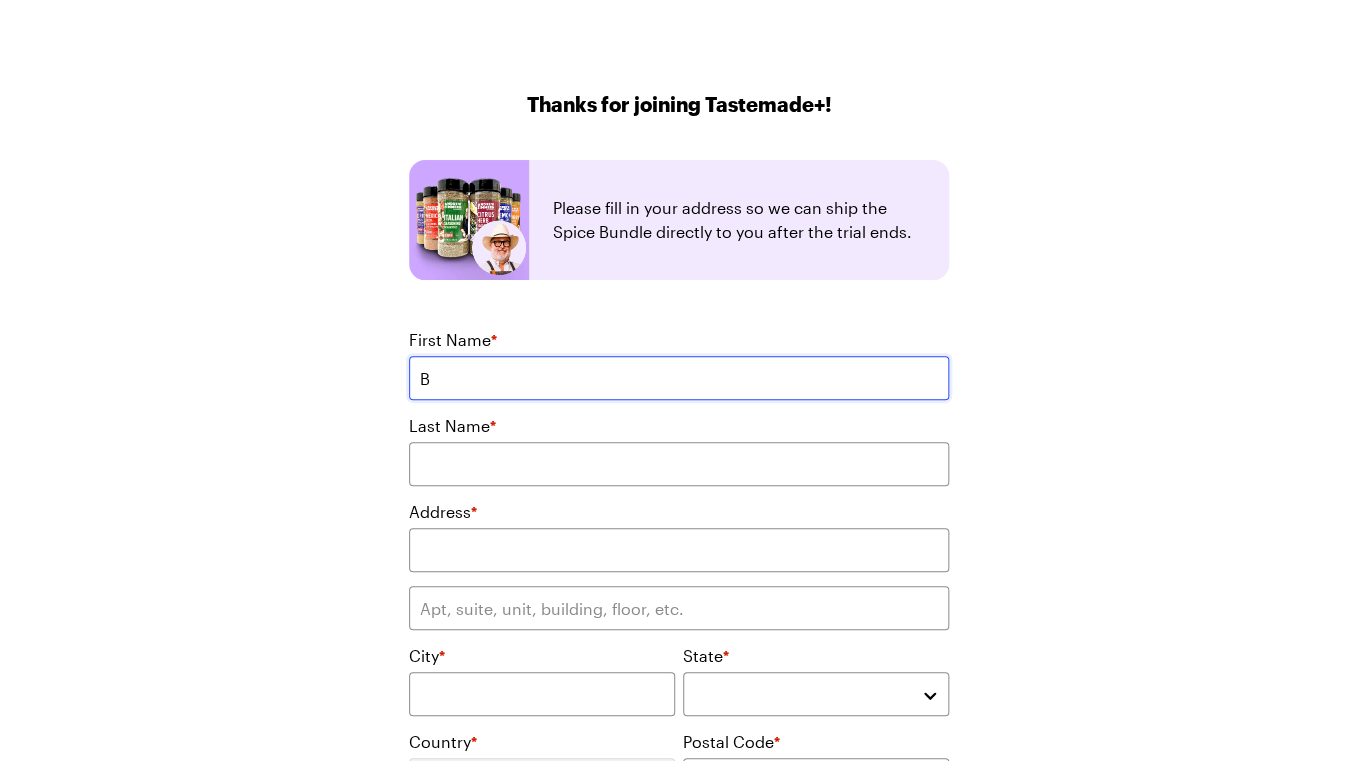 type on "Barony" 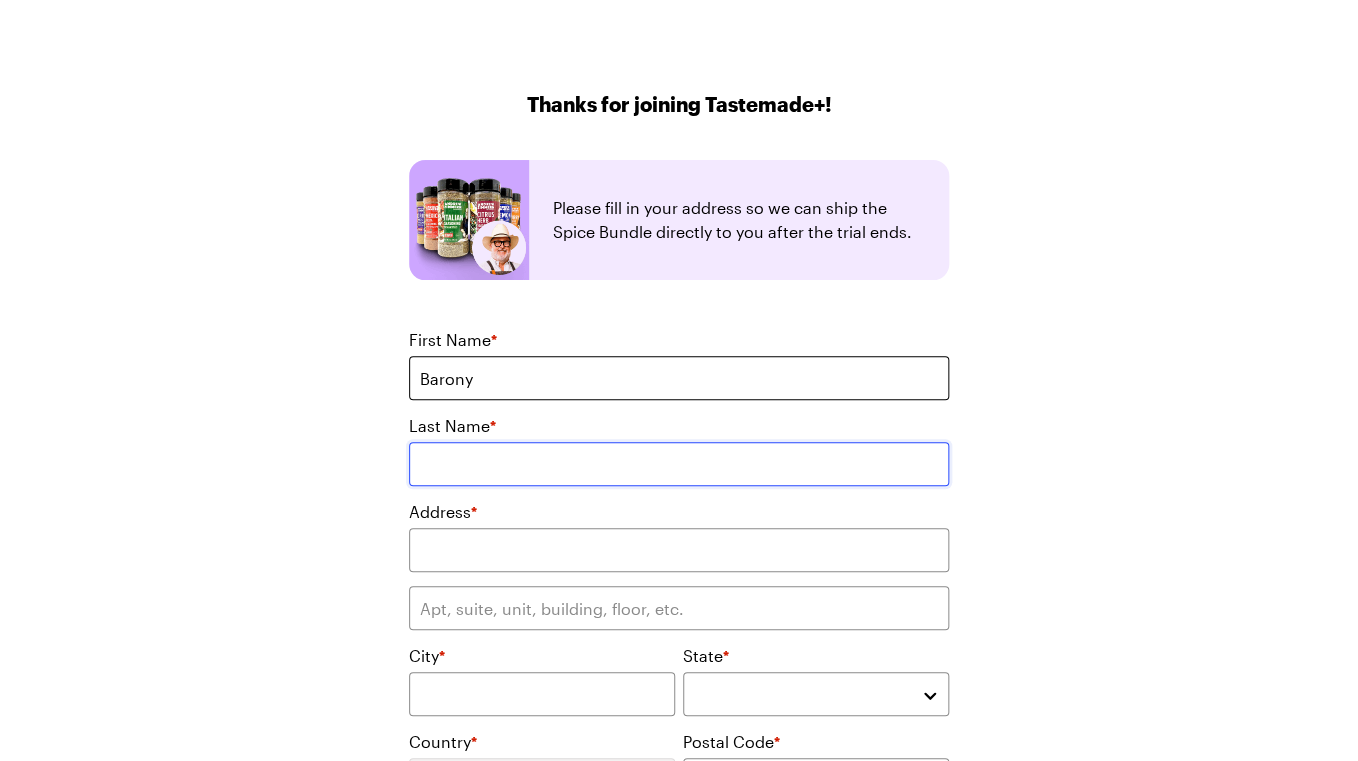 type on "[PERSON_NAME]" 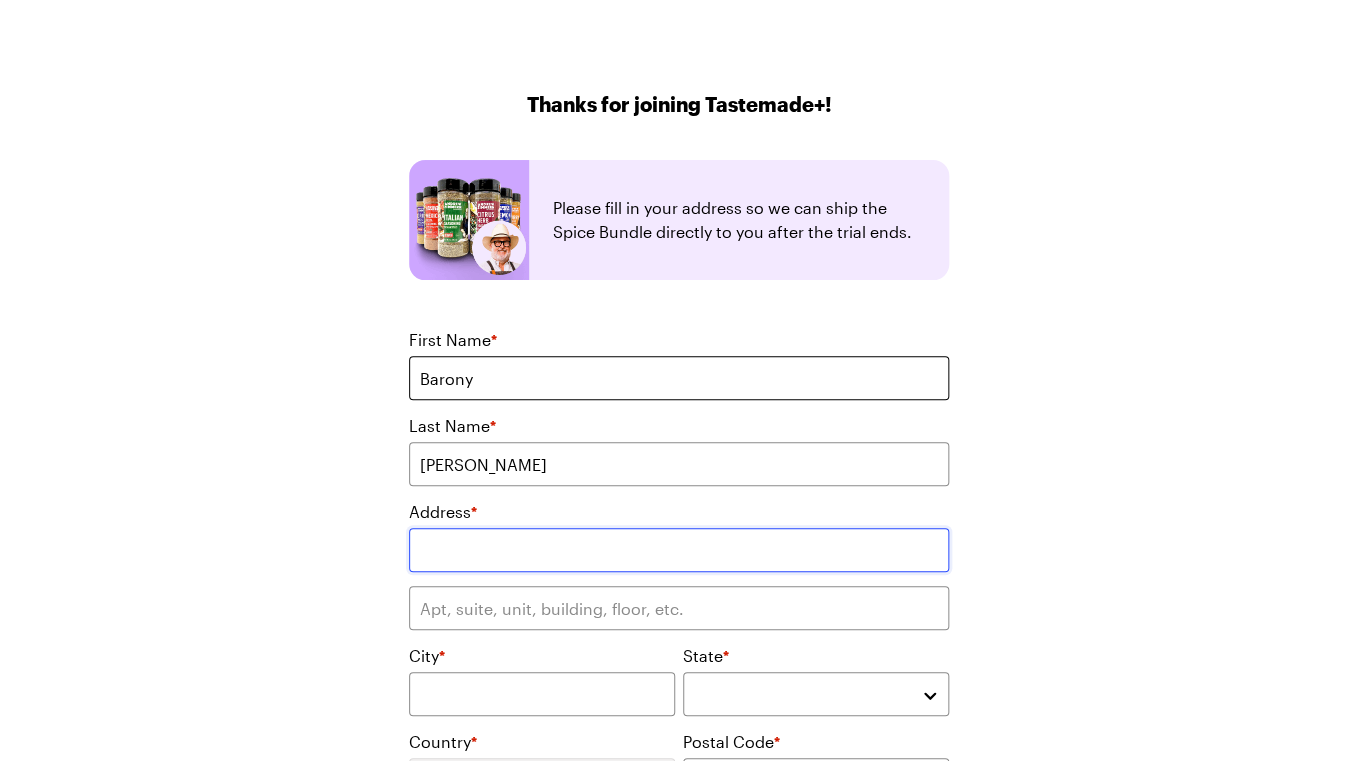 type on "[GEOGRAPHIC_DATA]" 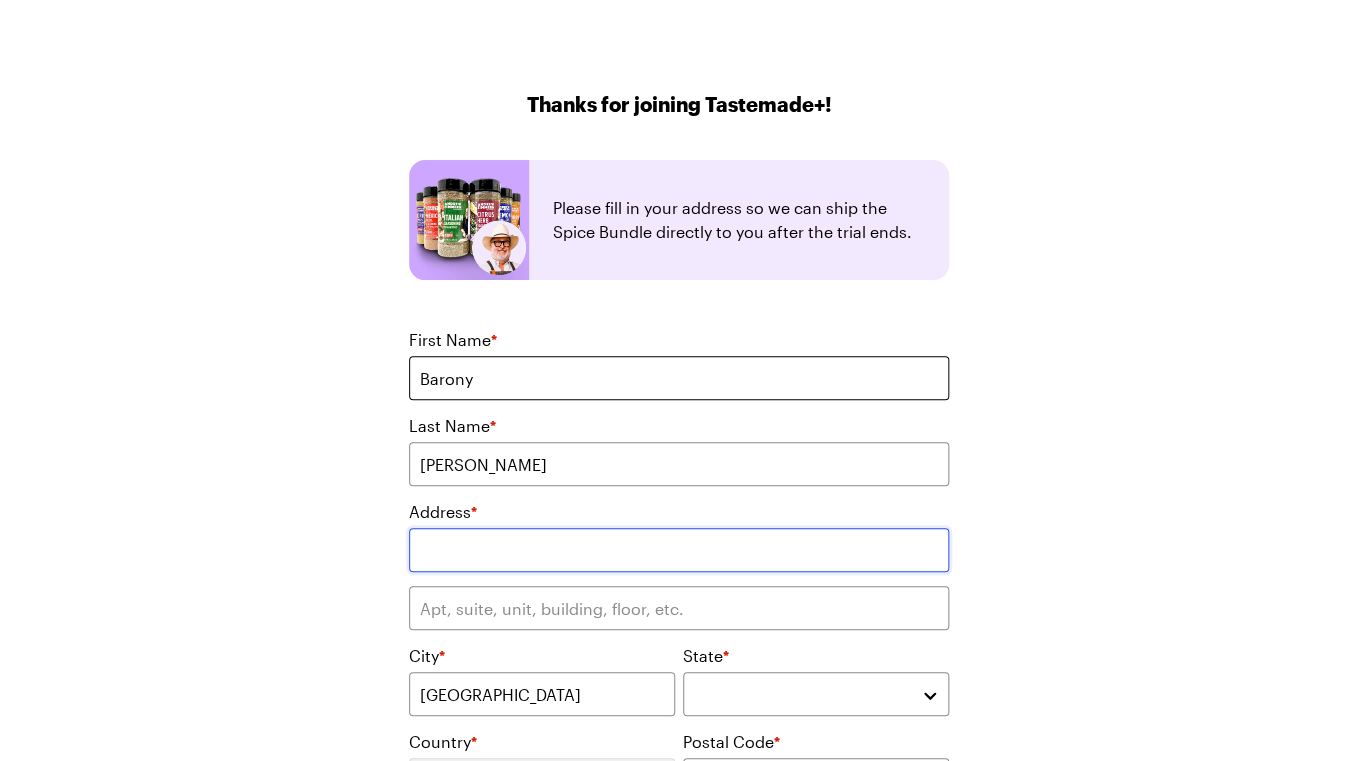 type on "96821" 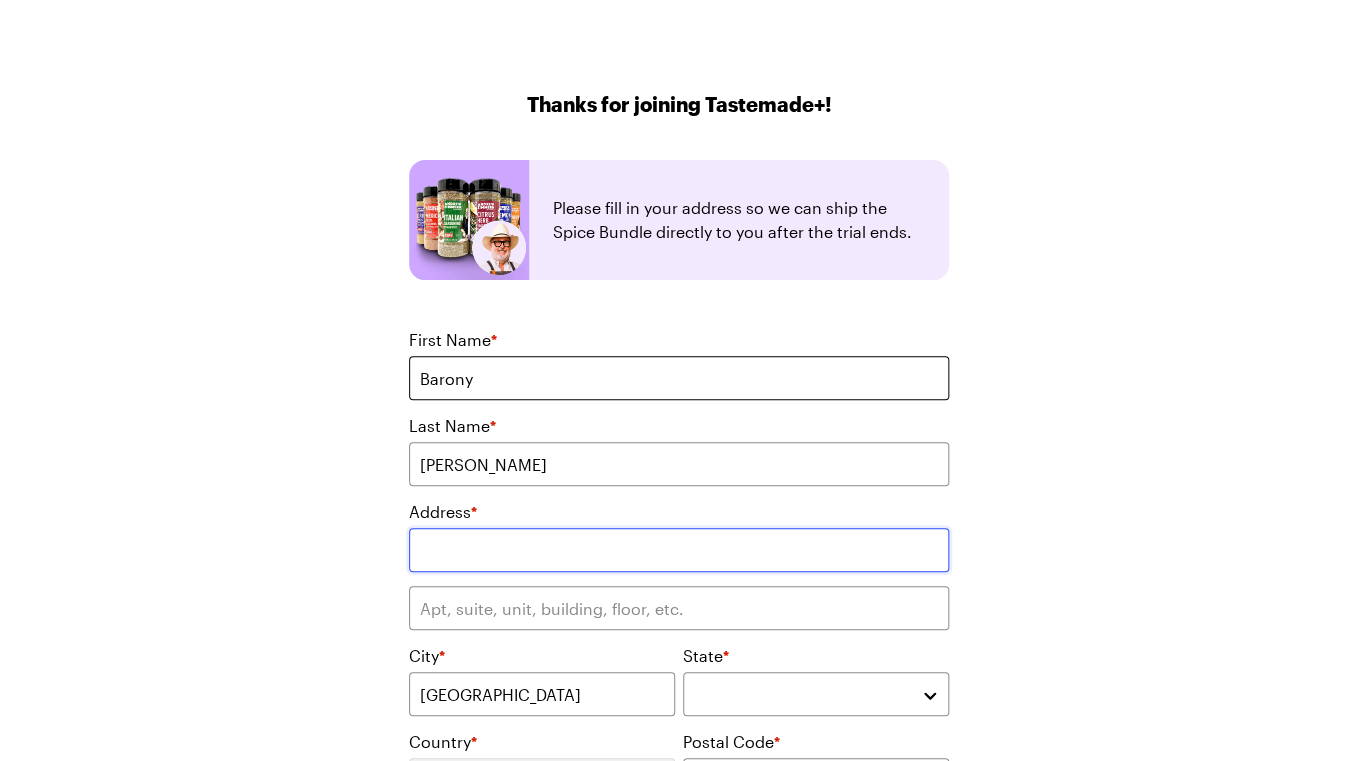 type on "1757 Kumakani Loop" 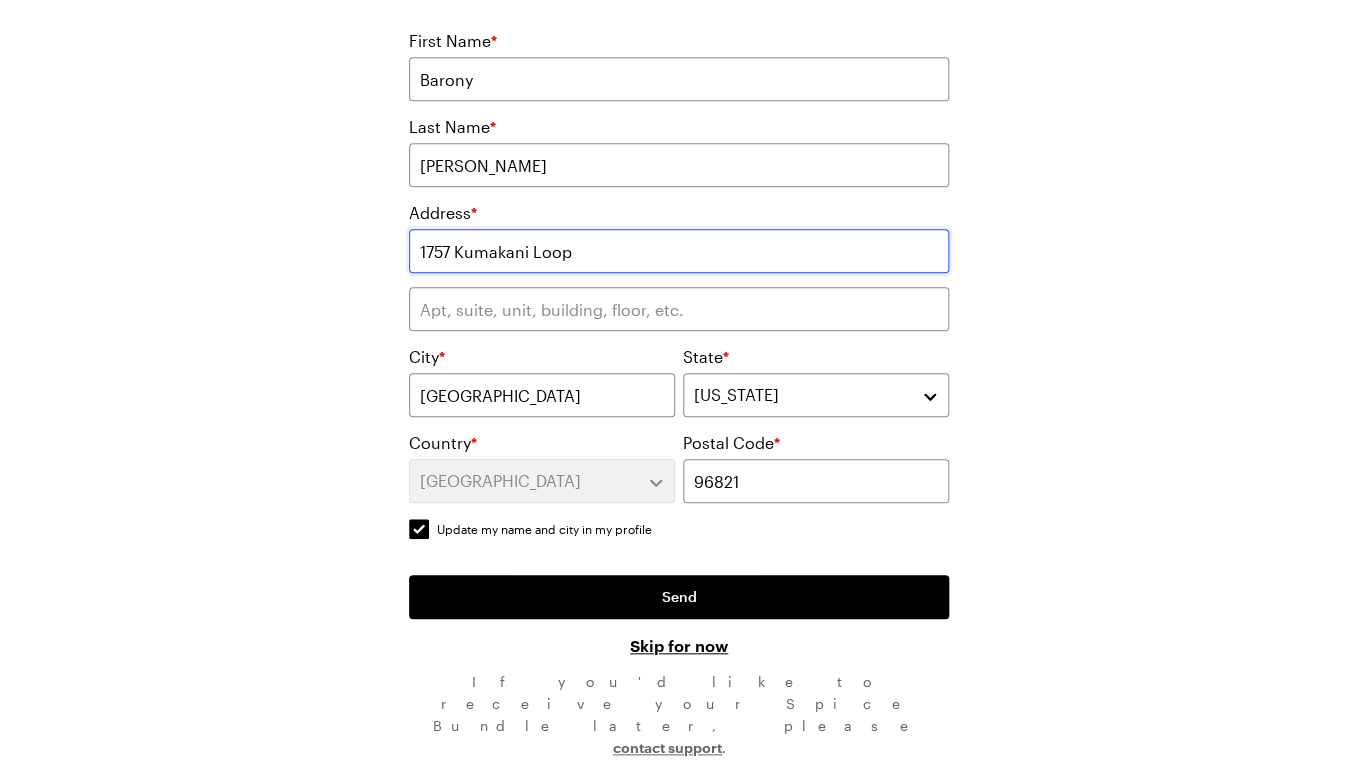 scroll, scrollTop: 320, scrollLeft: 0, axis: vertical 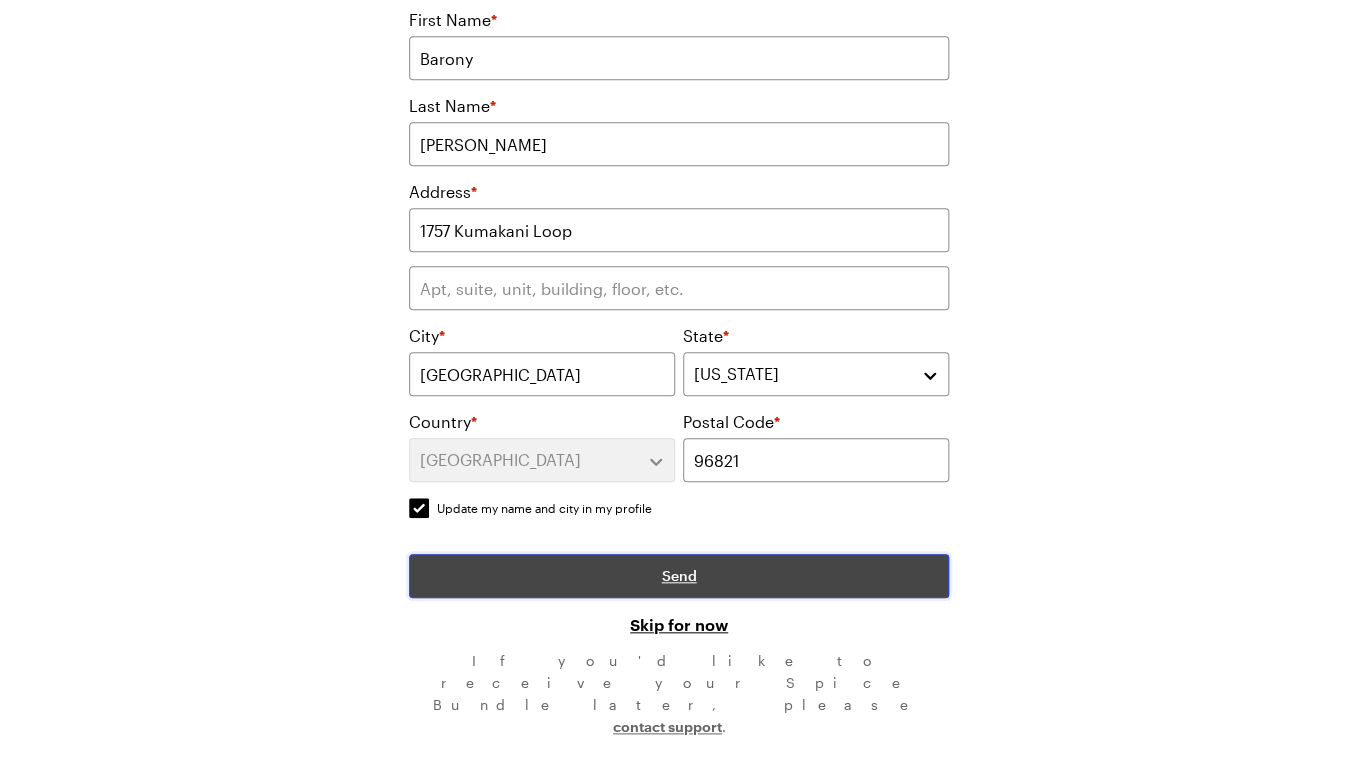 click on "Send" at bounding box center (679, 576) 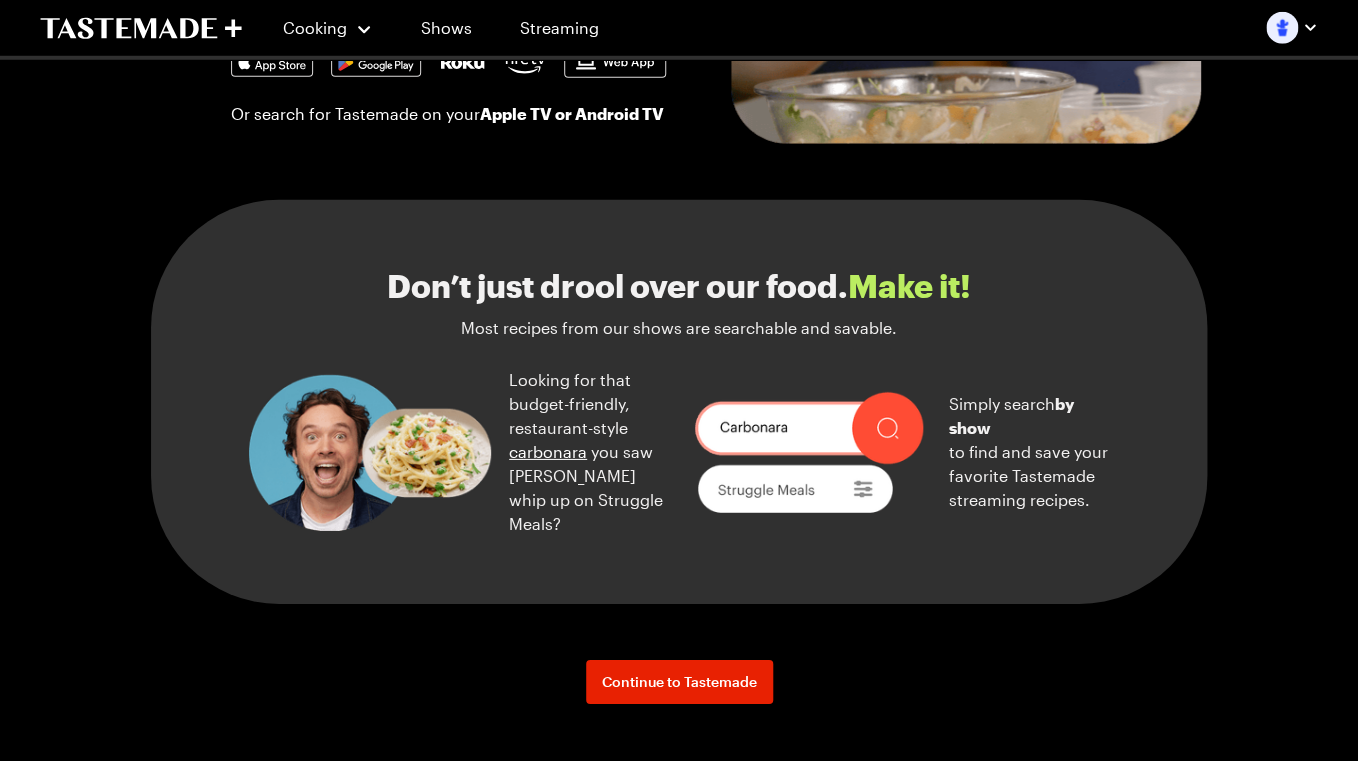 scroll, scrollTop: 1979, scrollLeft: 0, axis: vertical 